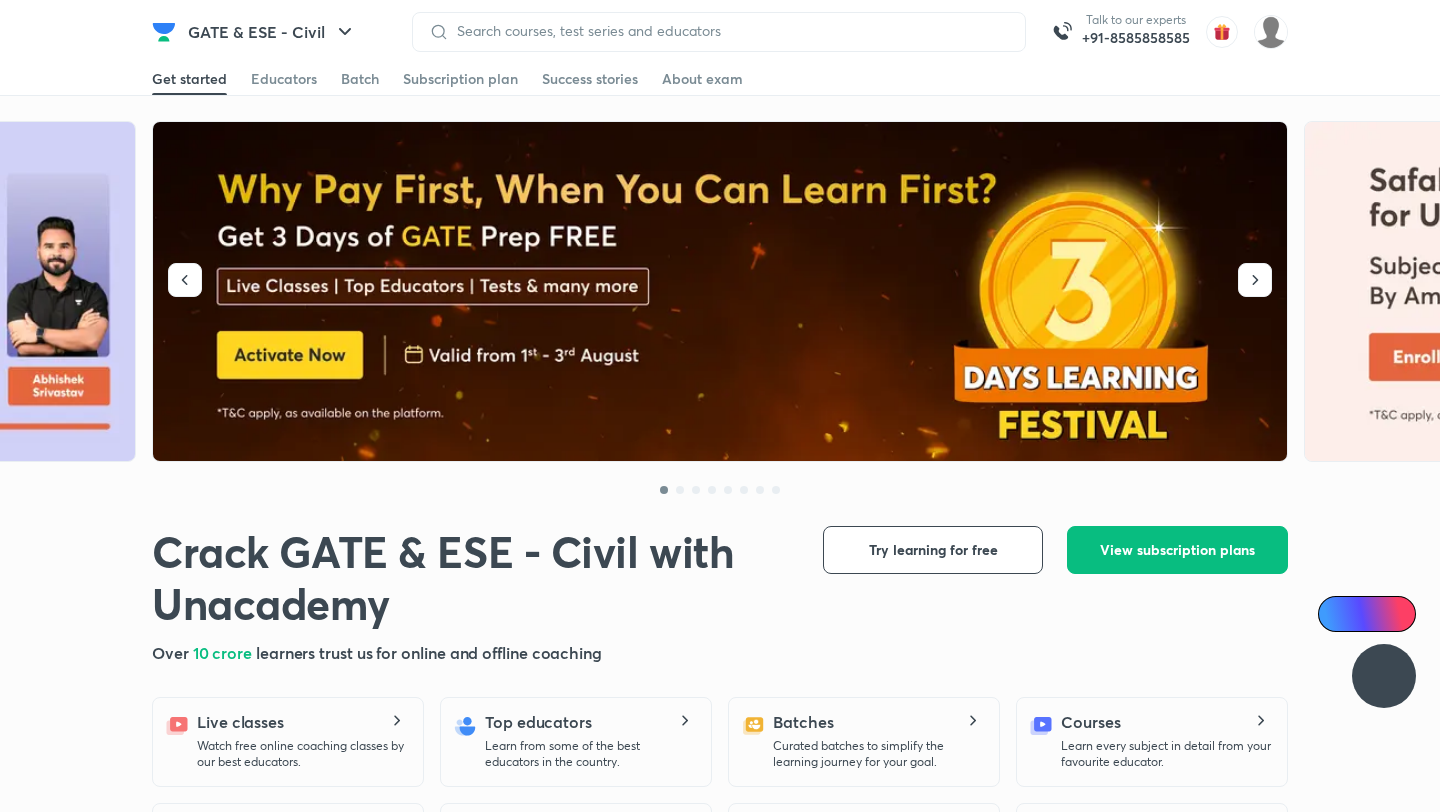 scroll, scrollTop: 0, scrollLeft: 0, axis: both 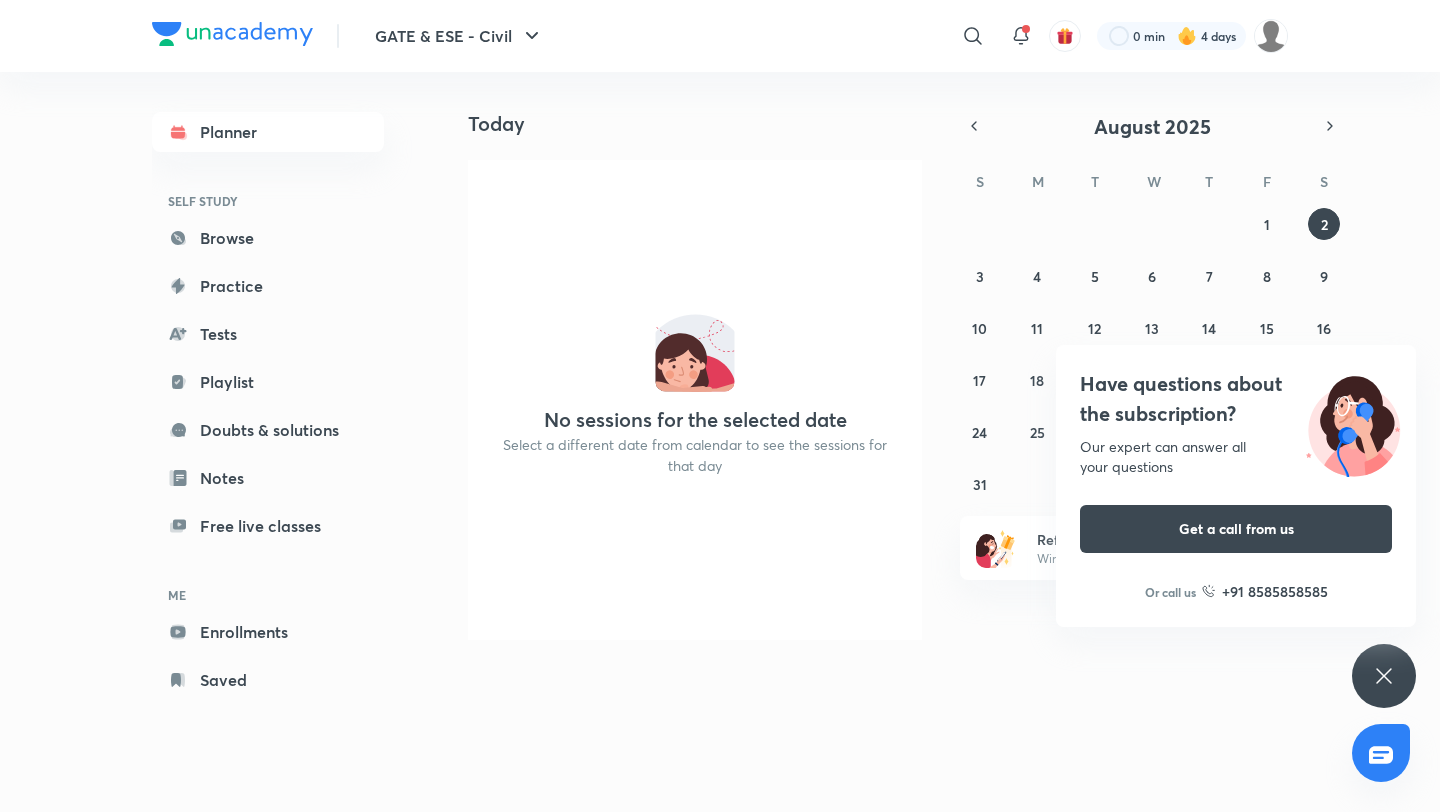 click on "Have questions about the subscription? Our expert can answer all your questions Get a call from us Or call us +91 8585858585" at bounding box center (1384, 676) 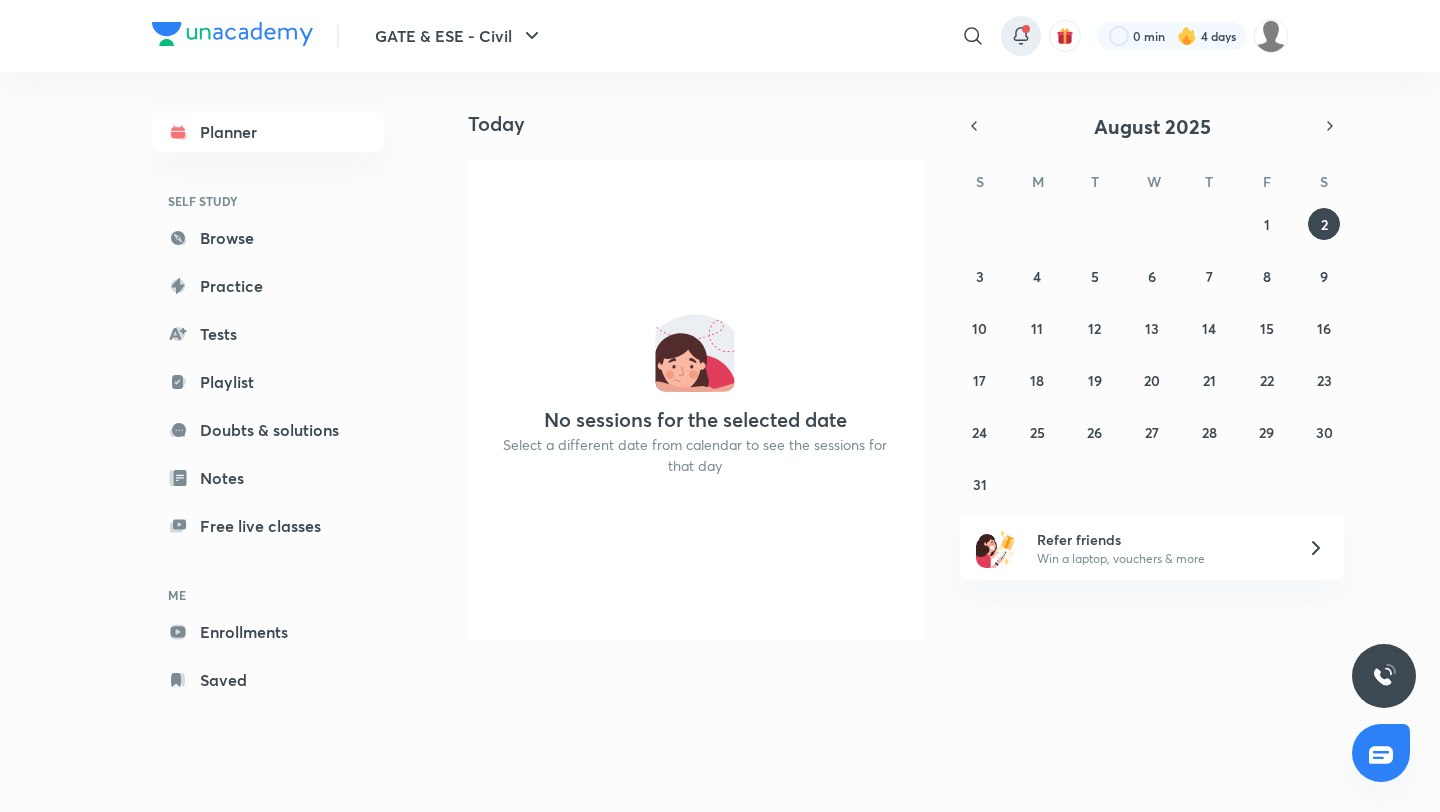 click 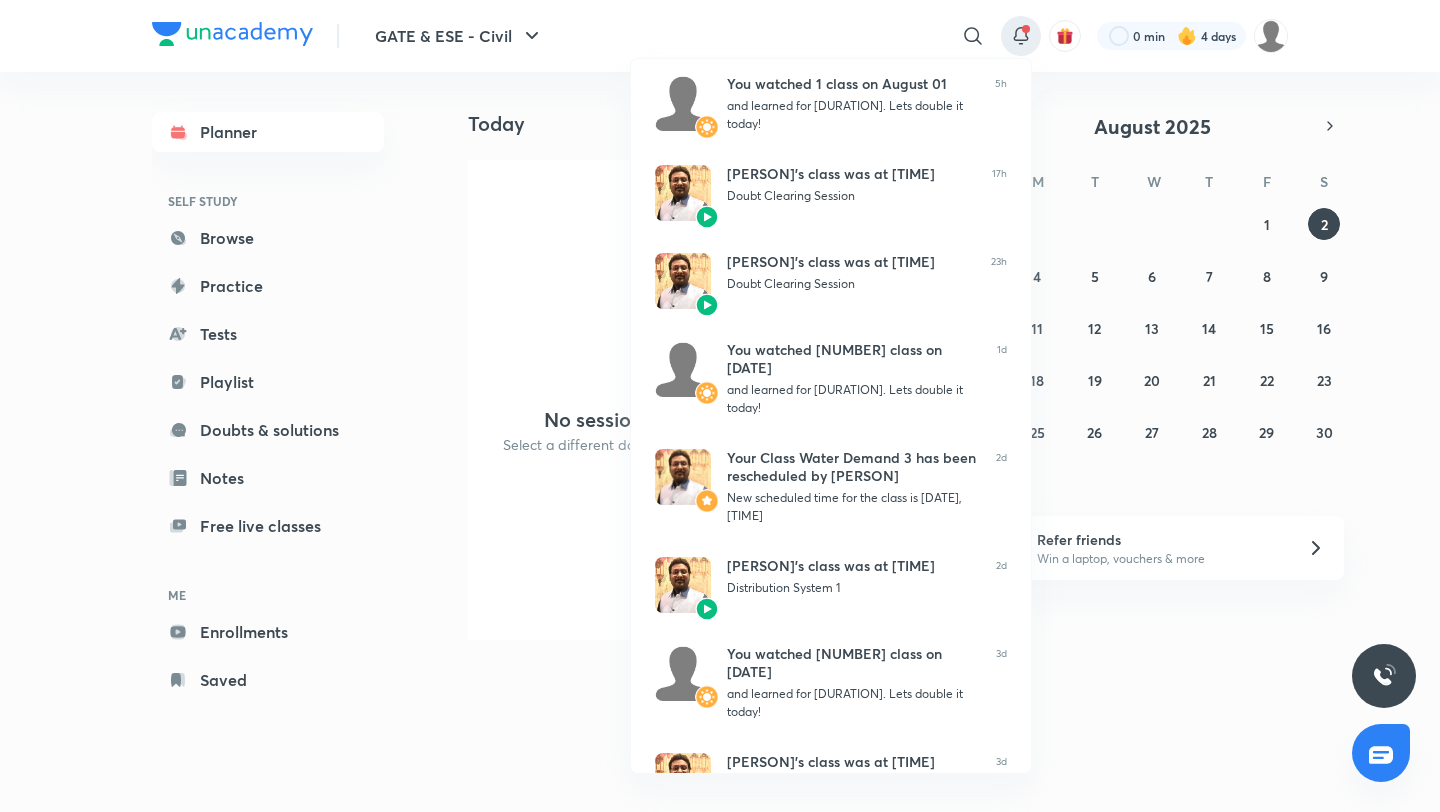 click at bounding box center (720, 406) 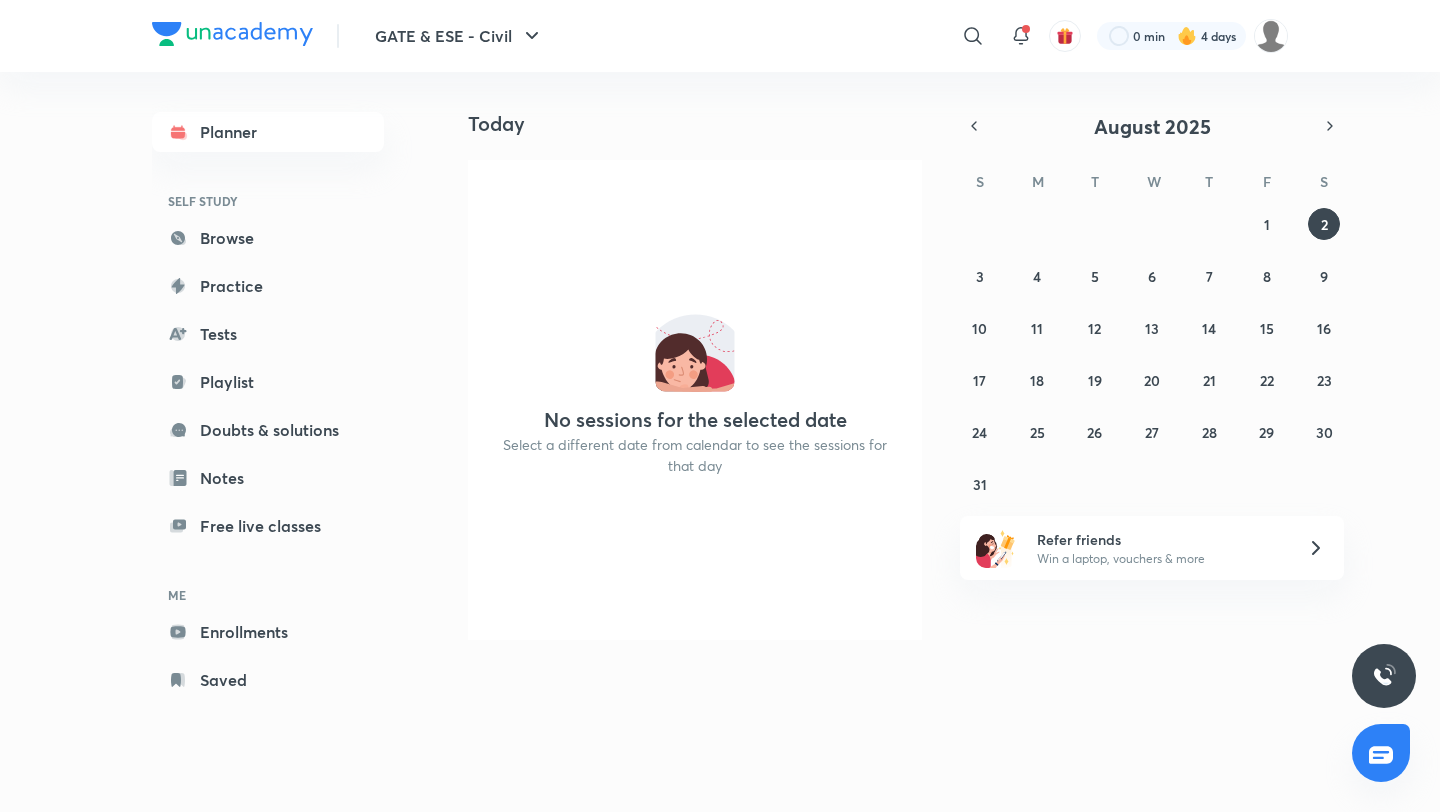 click at bounding box center [1171, 36] 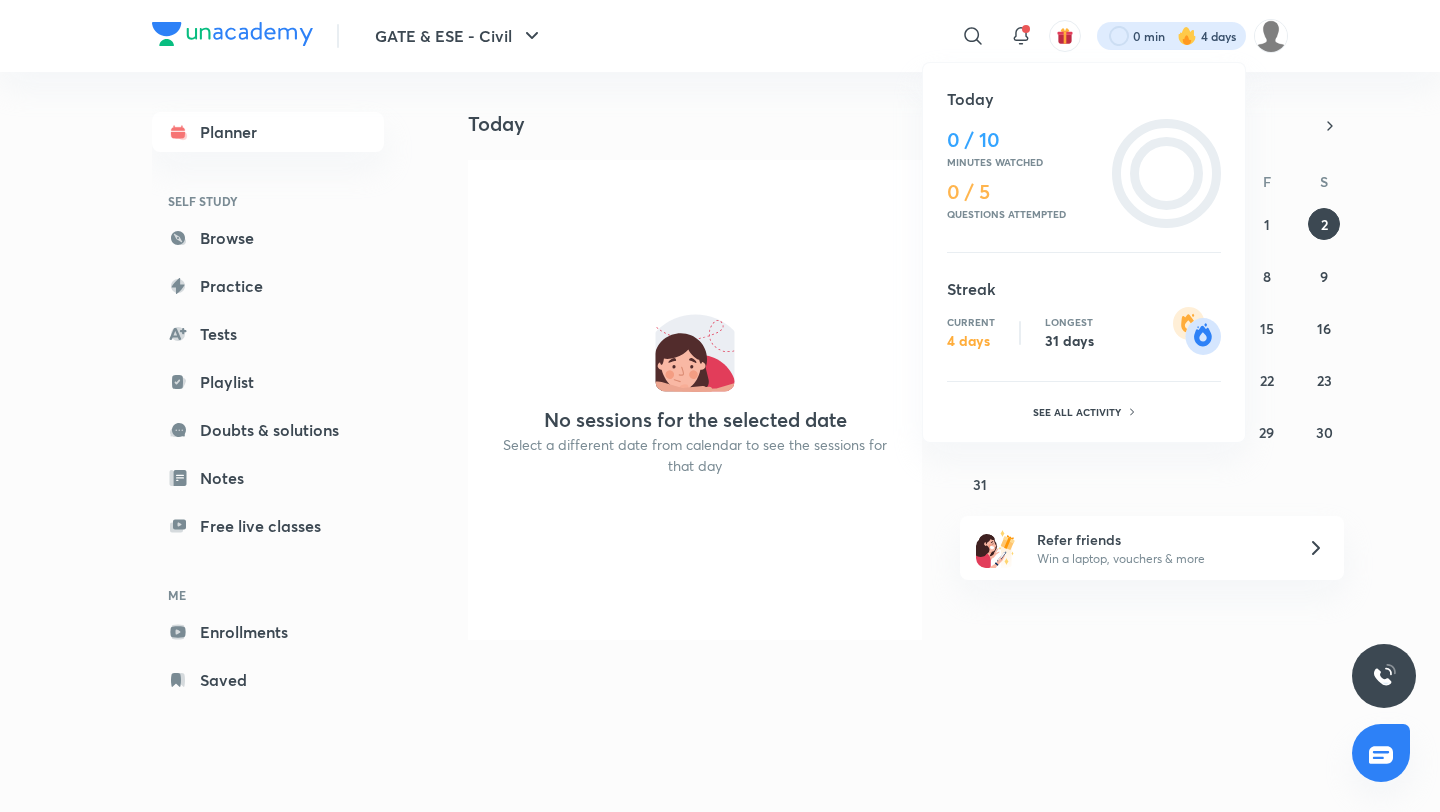 click at bounding box center [720, 406] 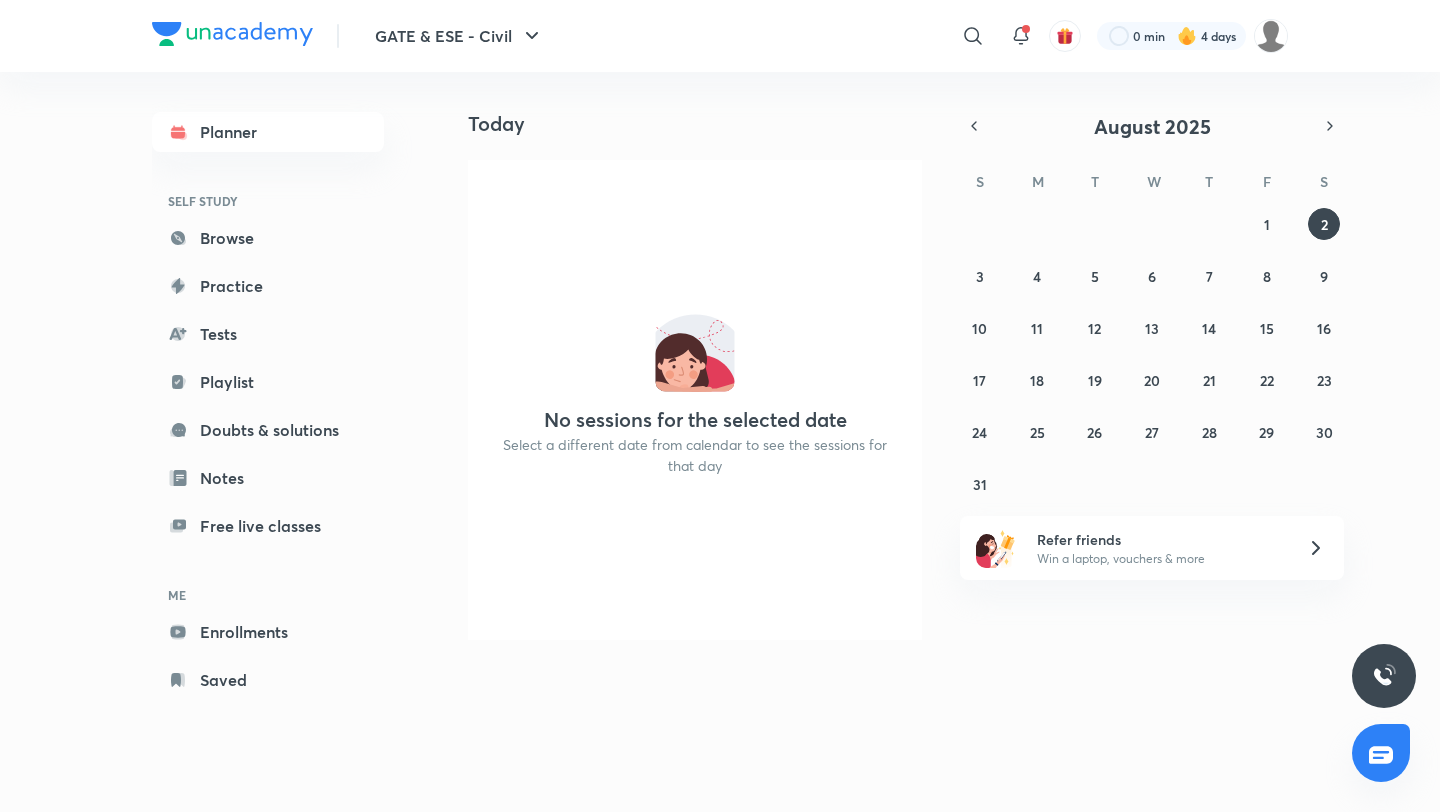 click at bounding box center (1171, 36) 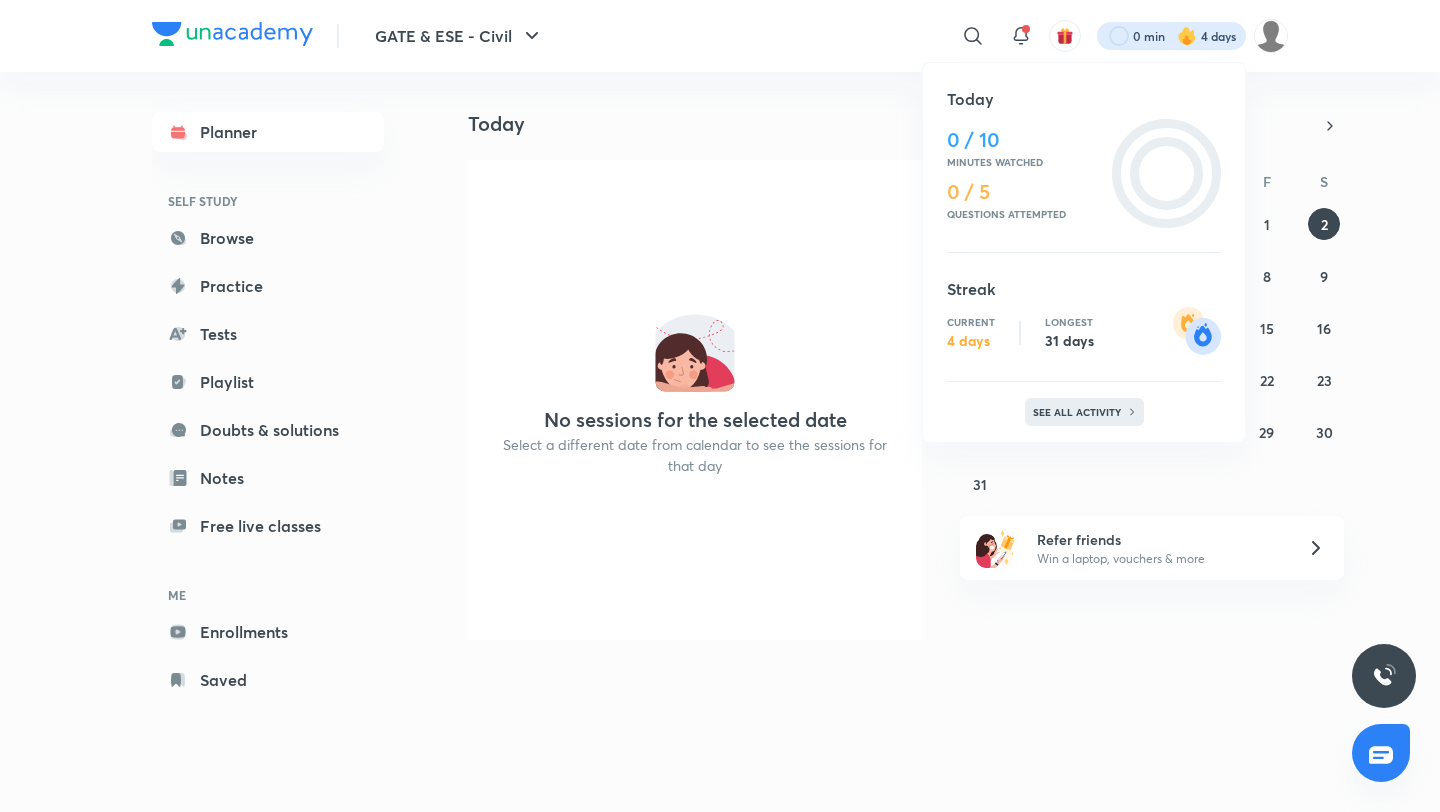 click on "See all activity" at bounding box center (1079, 412) 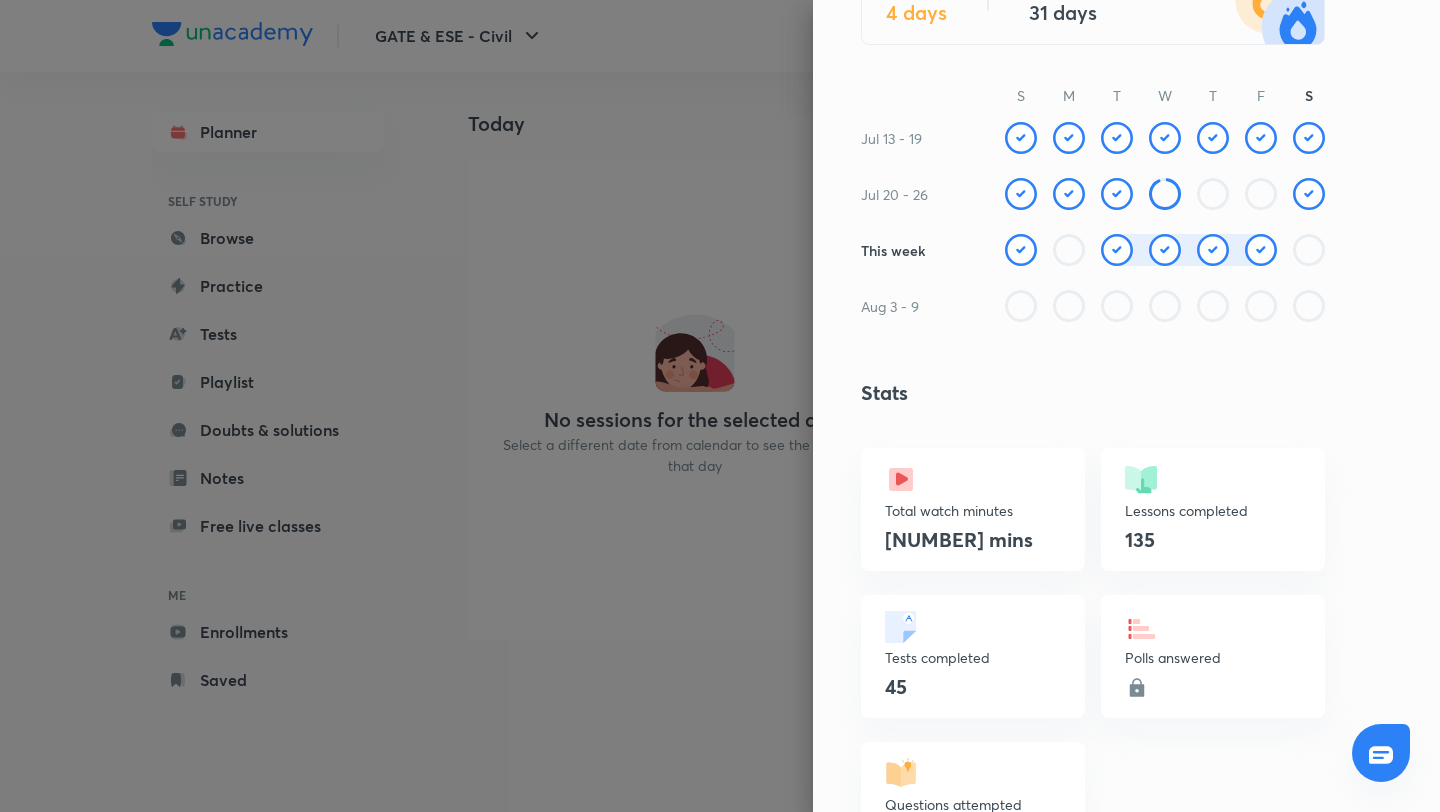 scroll, scrollTop: 230, scrollLeft: 0, axis: vertical 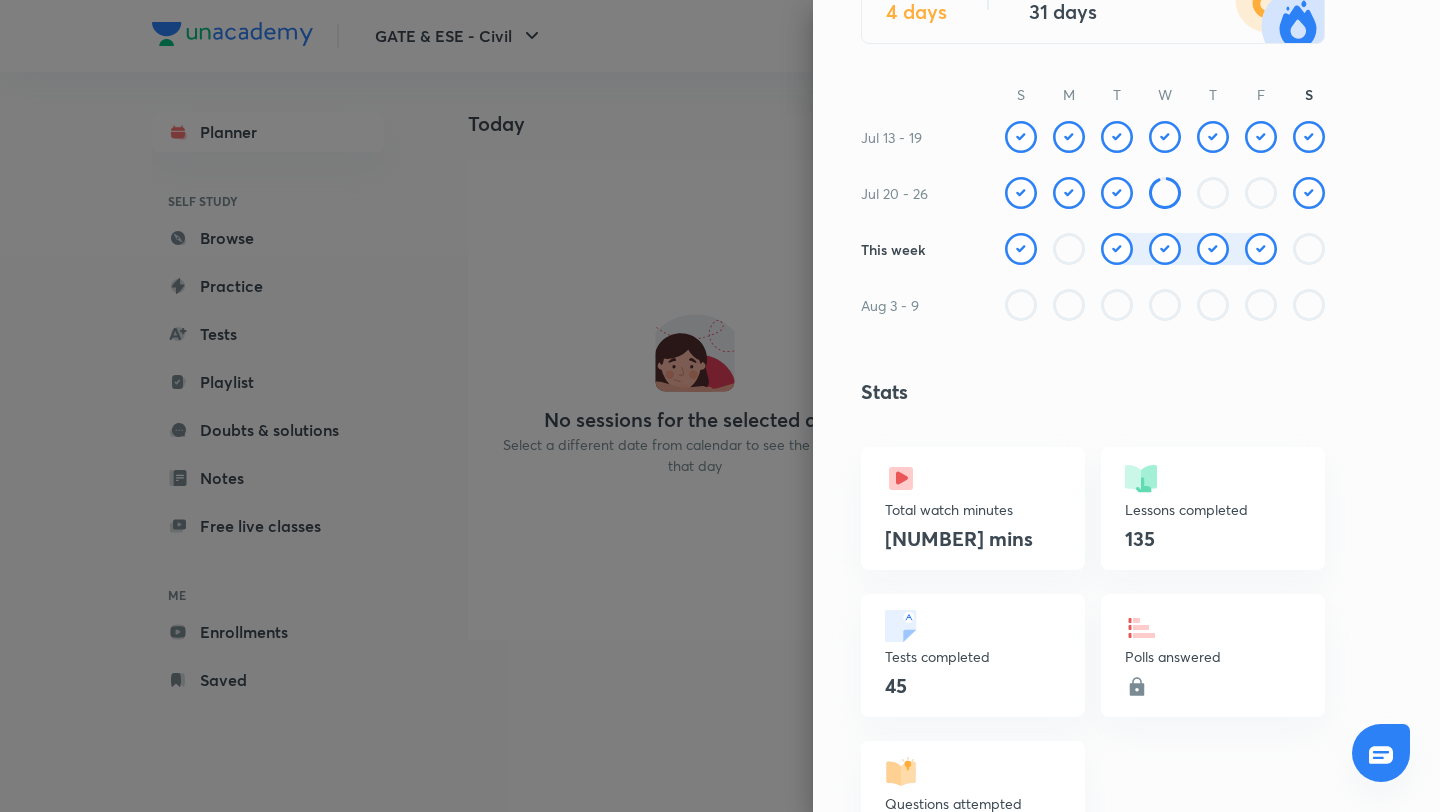 click at bounding box center (720, 406) 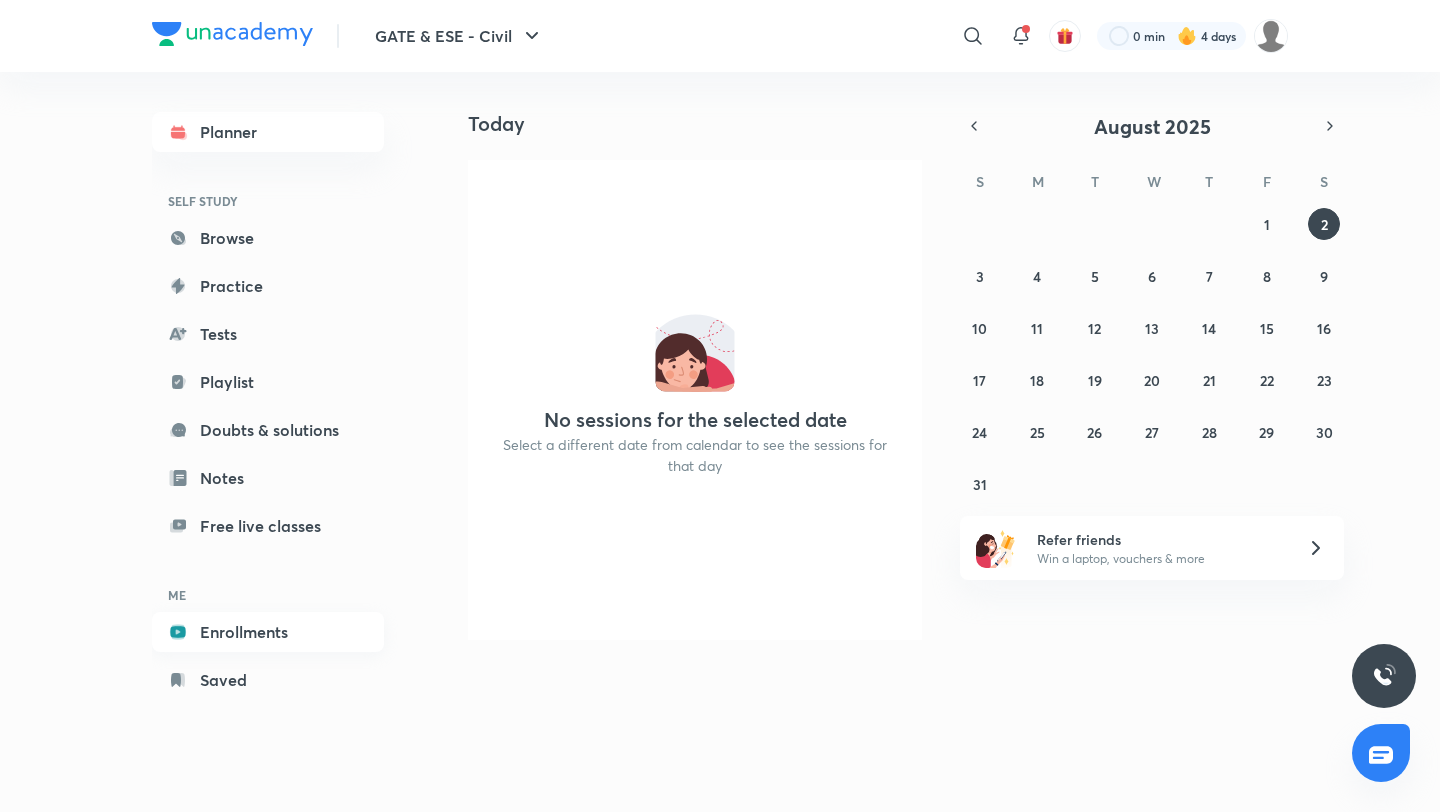 click on "Enrollments" at bounding box center (268, 632) 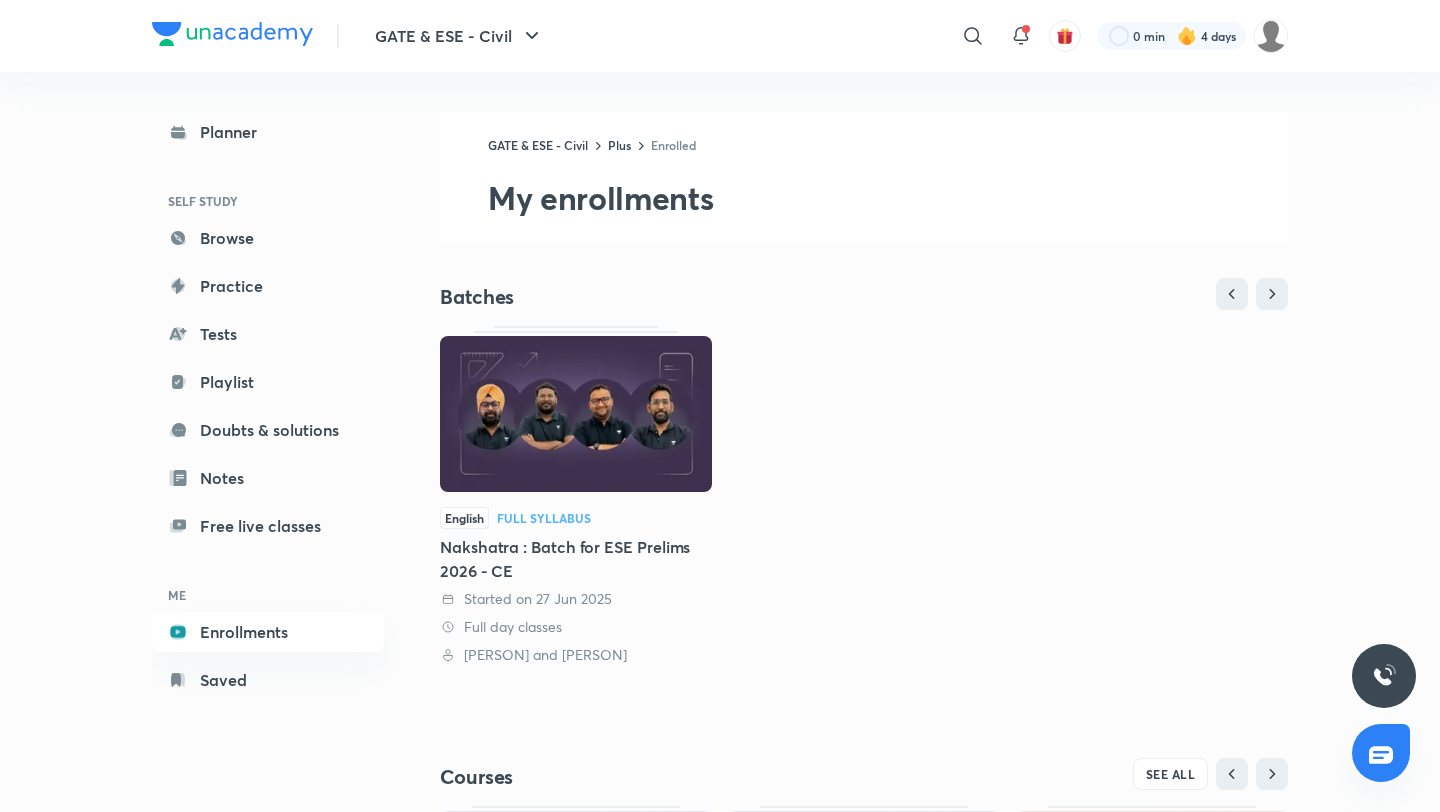 scroll, scrollTop: 341, scrollLeft: 0, axis: vertical 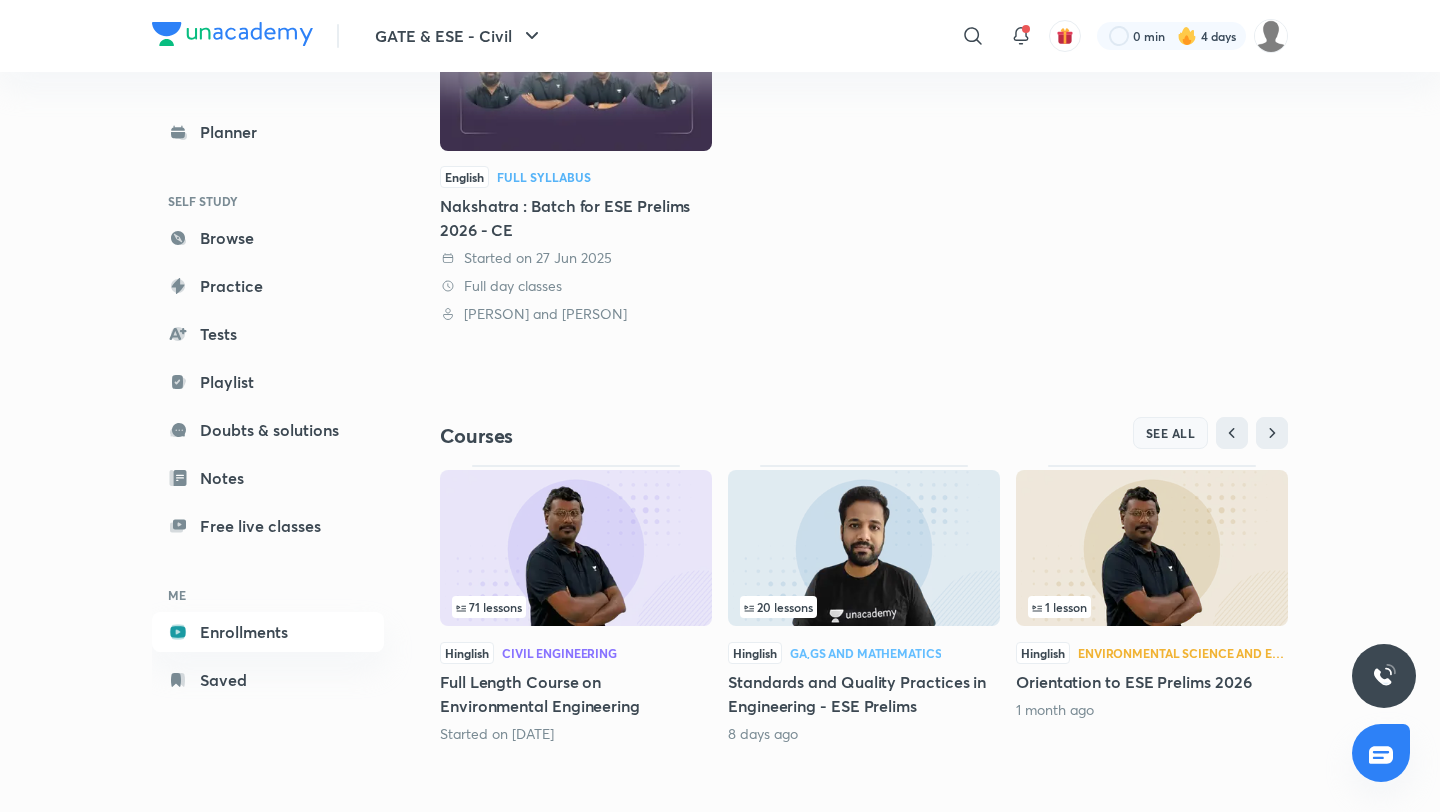 click on "SEE ALL" at bounding box center (1171, 433) 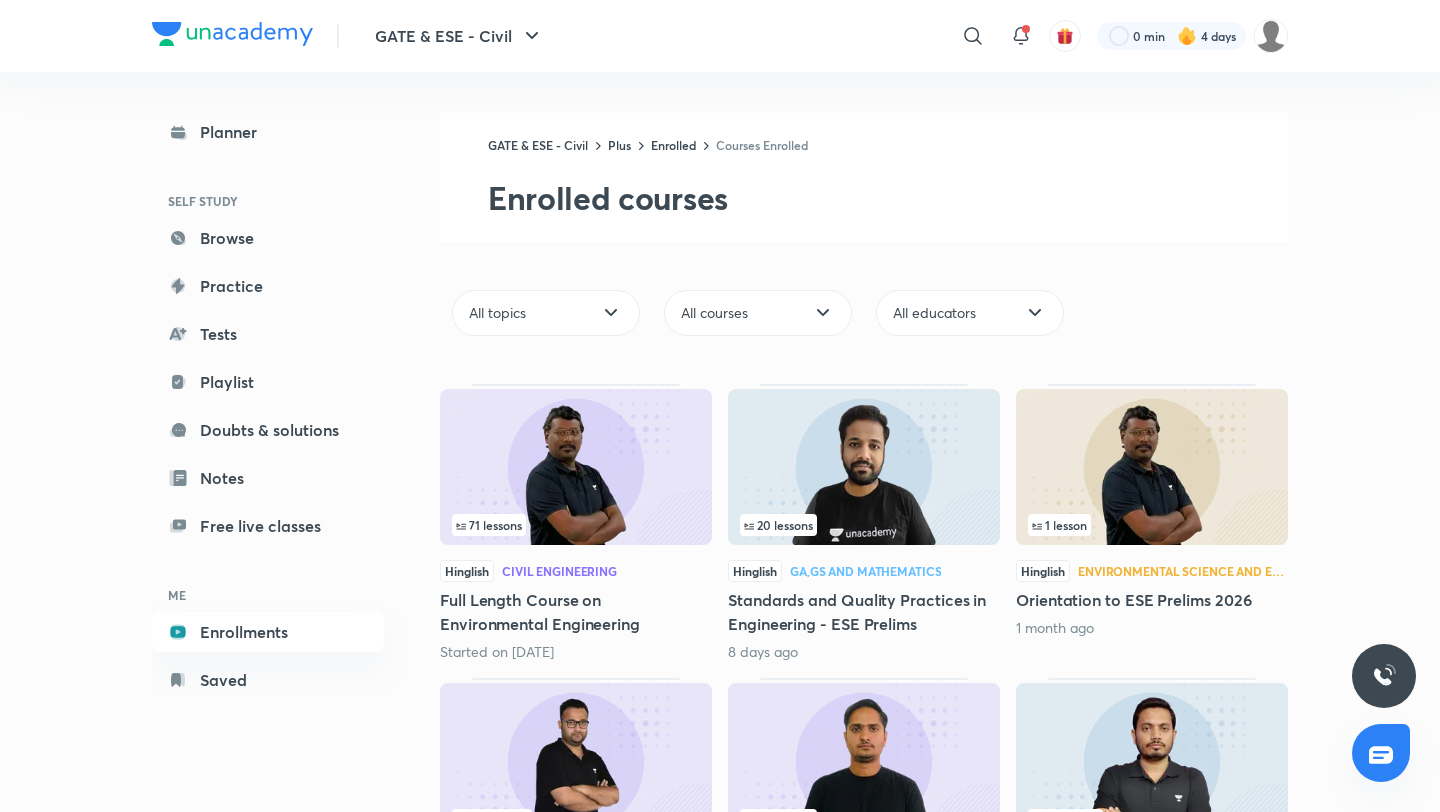 scroll, scrollTop: 181, scrollLeft: 0, axis: vertical 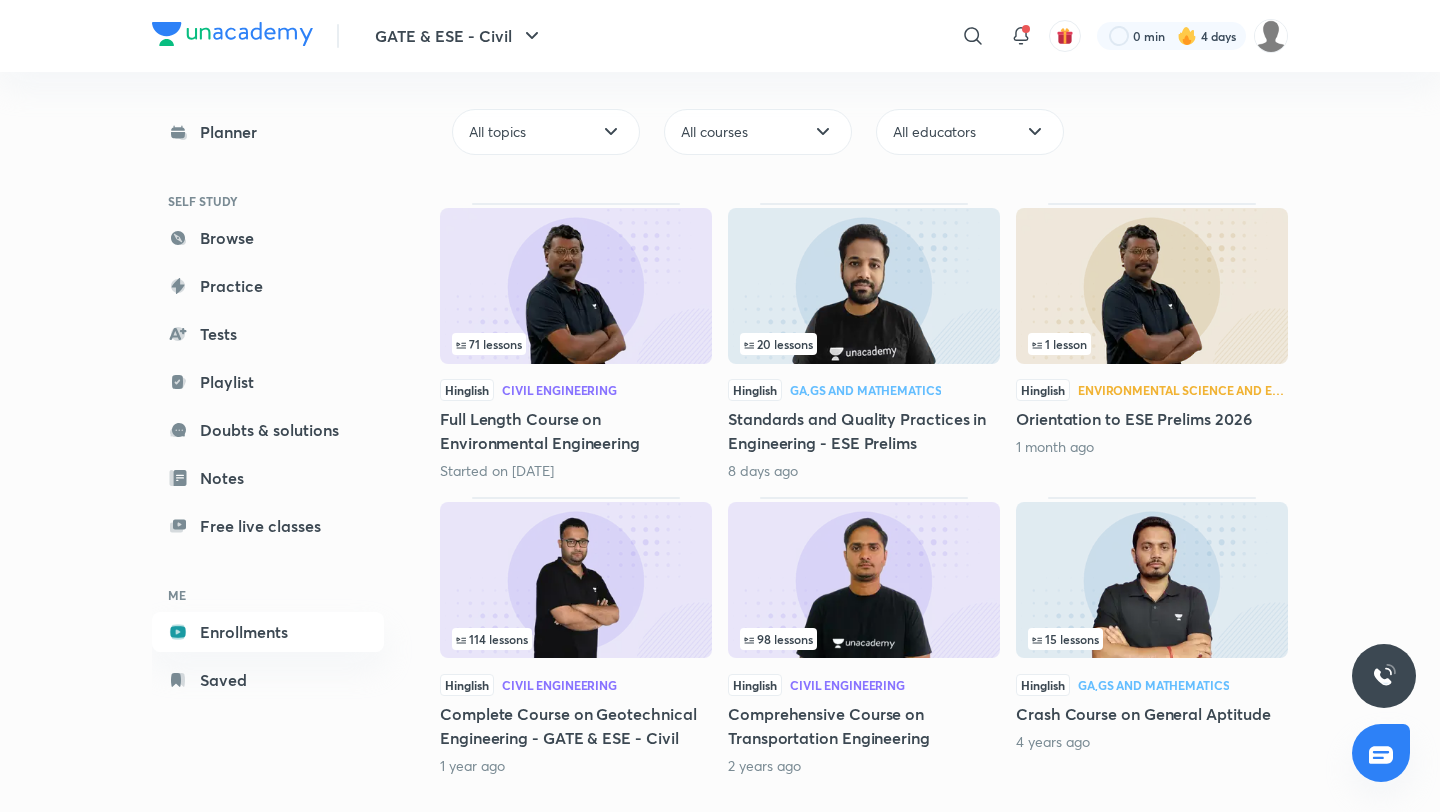 click at bounding box center (576, 580) 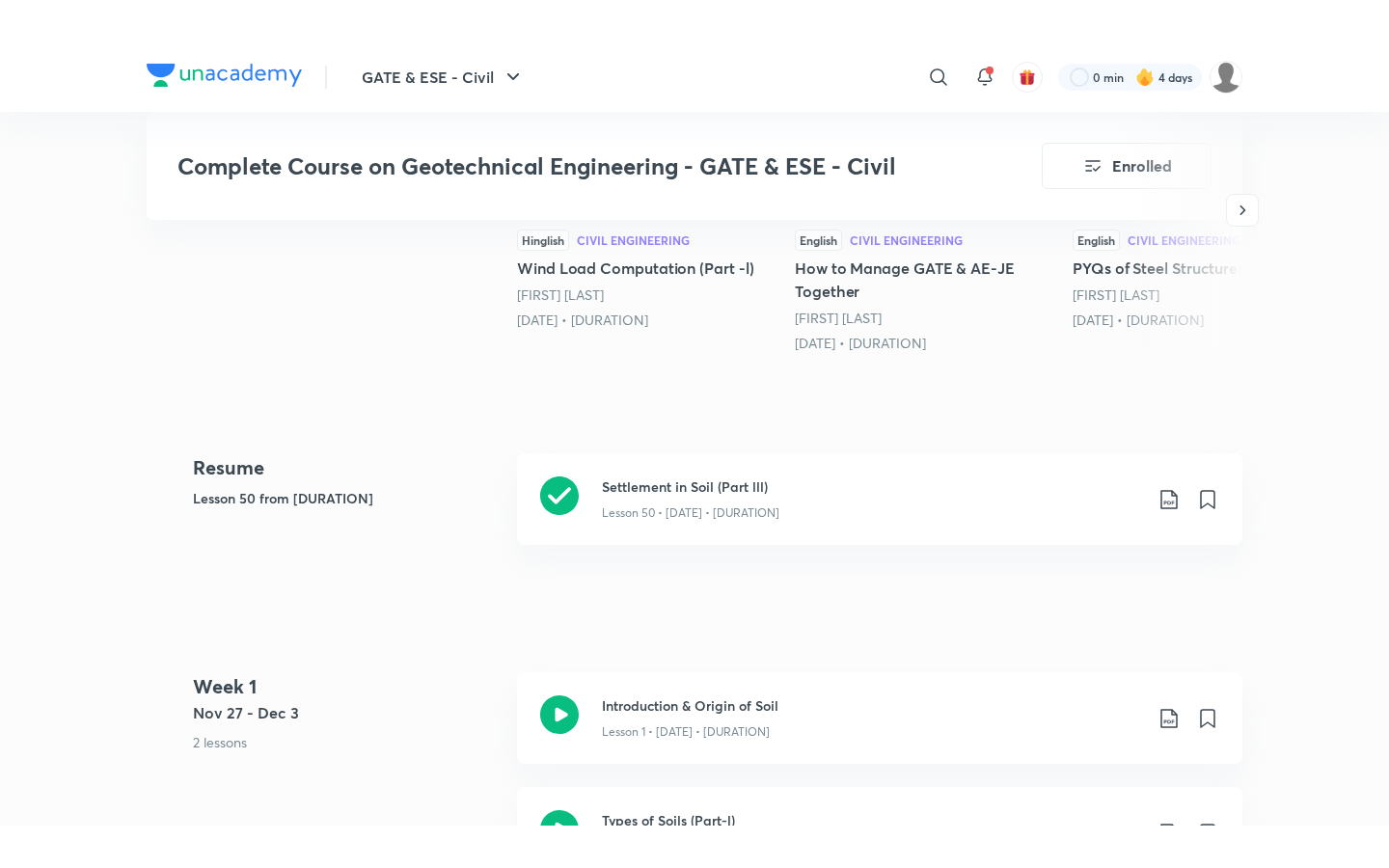 scroll, scrollTop: 723, scrollLeft: 0, axis: vertical 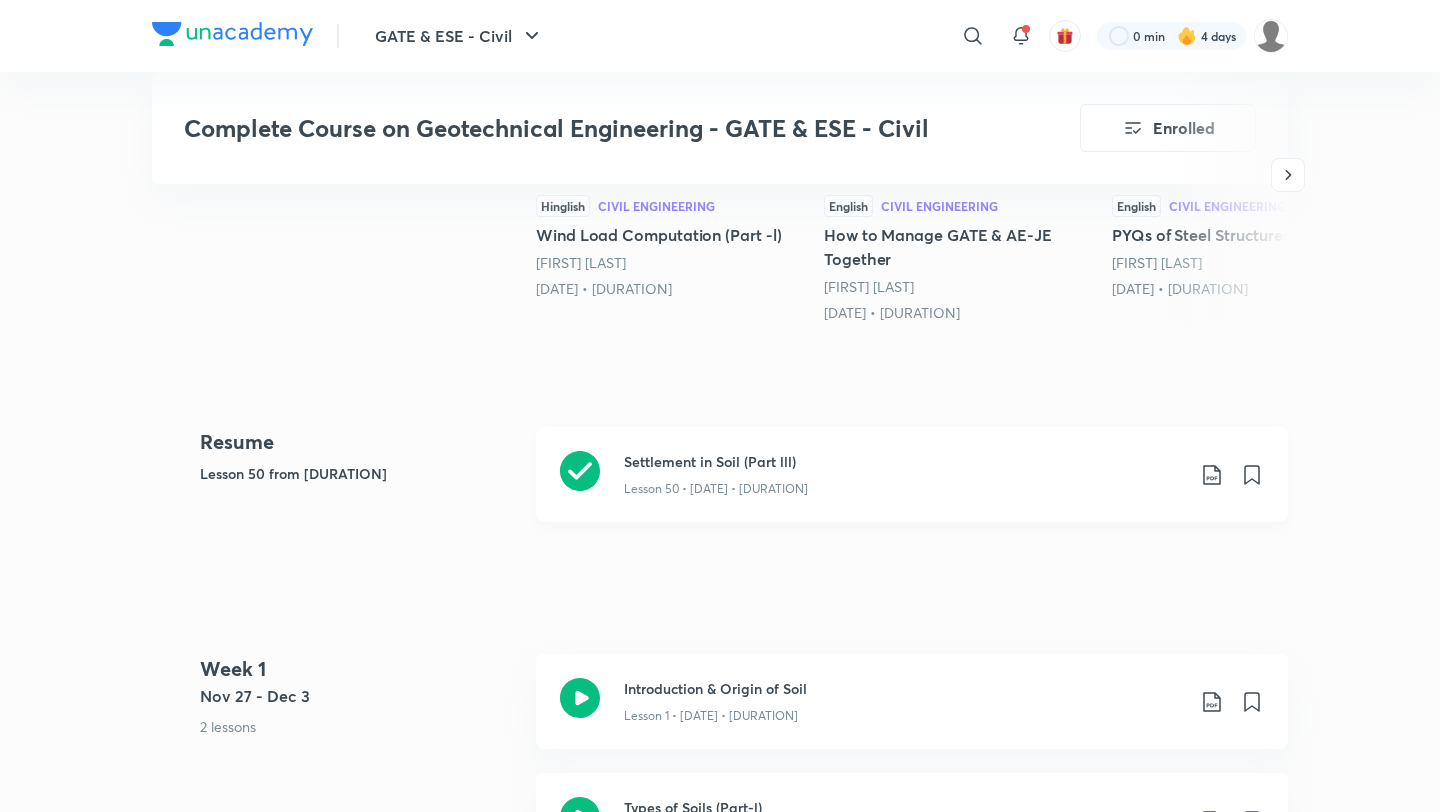 click on "Lesson 50 • [DATE] • [DURATION]" at bounding box center (904, 485) 